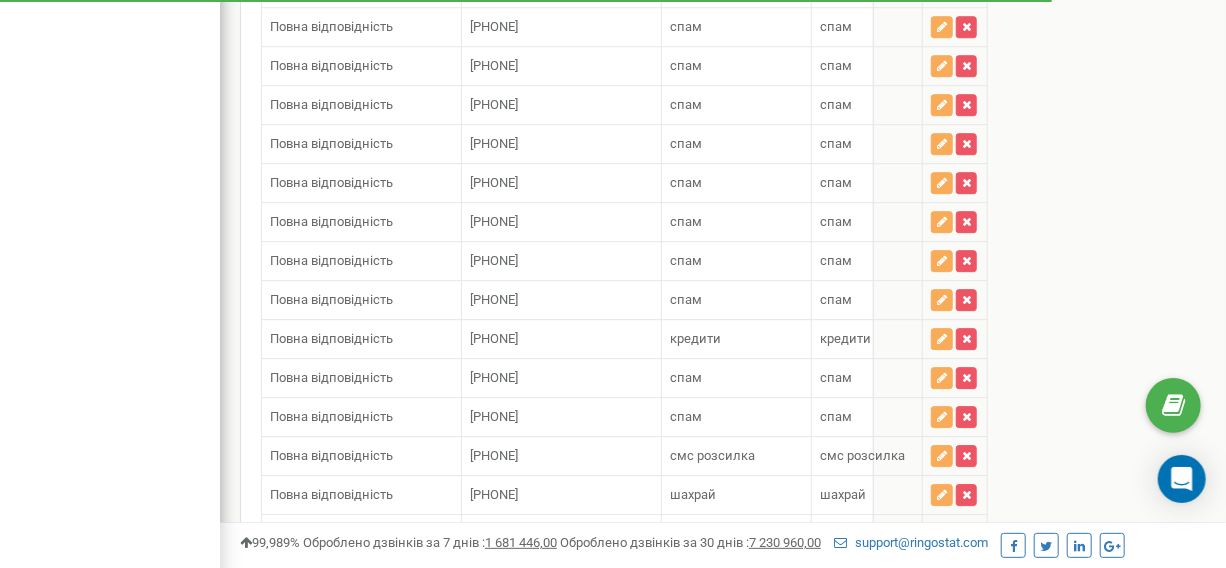scroll, scrollTop: 10545, scrollLeft: 0, axis: vertical 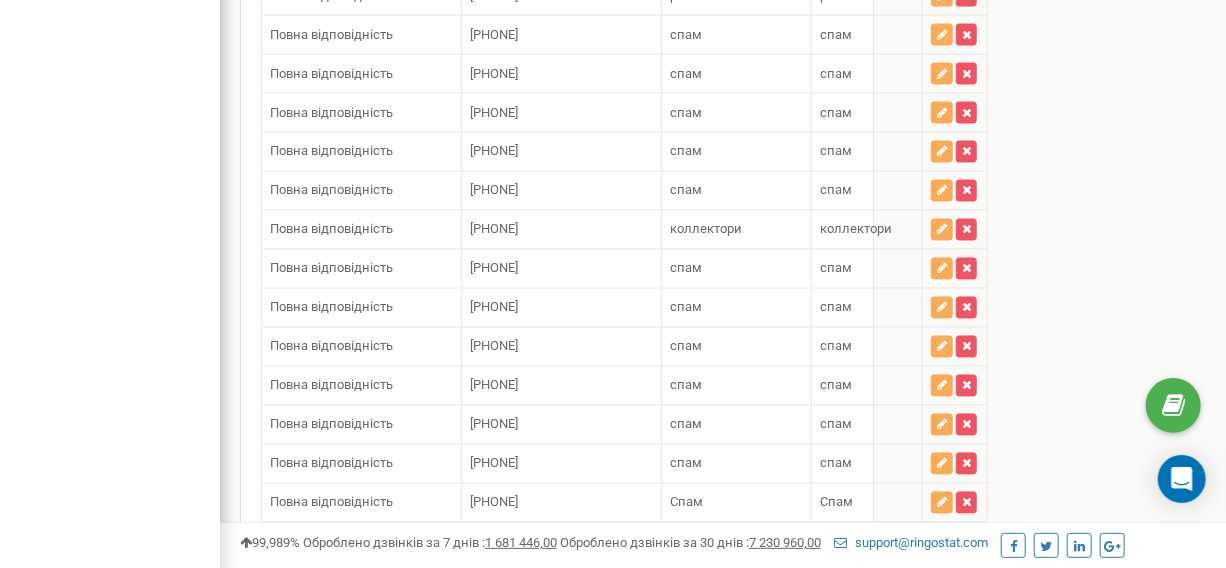 click on "Додати номер" at bounding box center (328, 599) 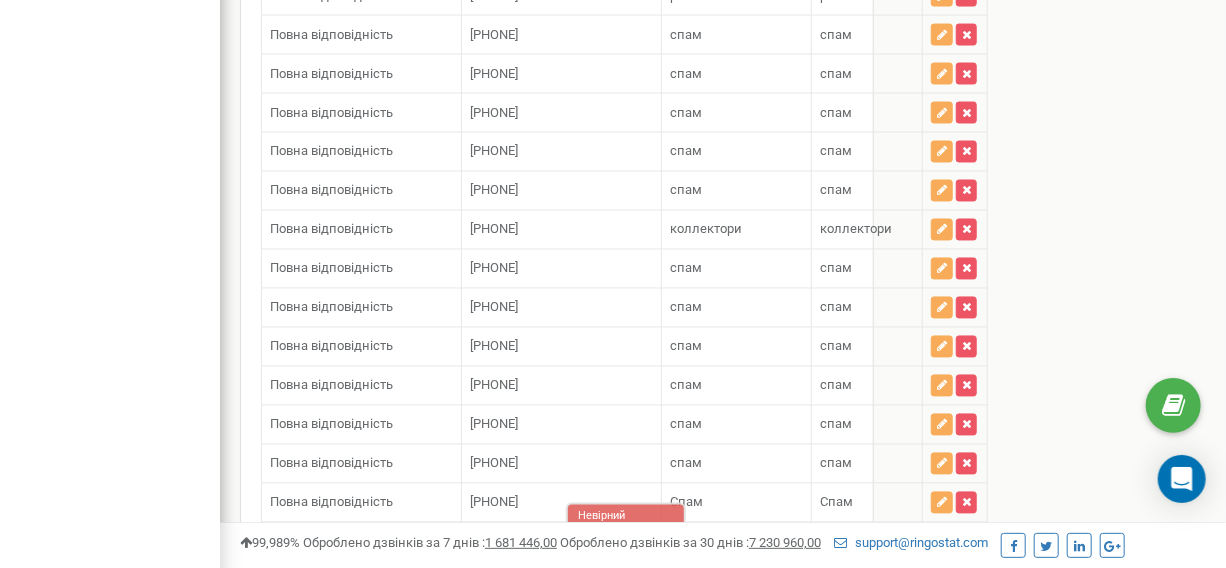 paste on "380443525396" 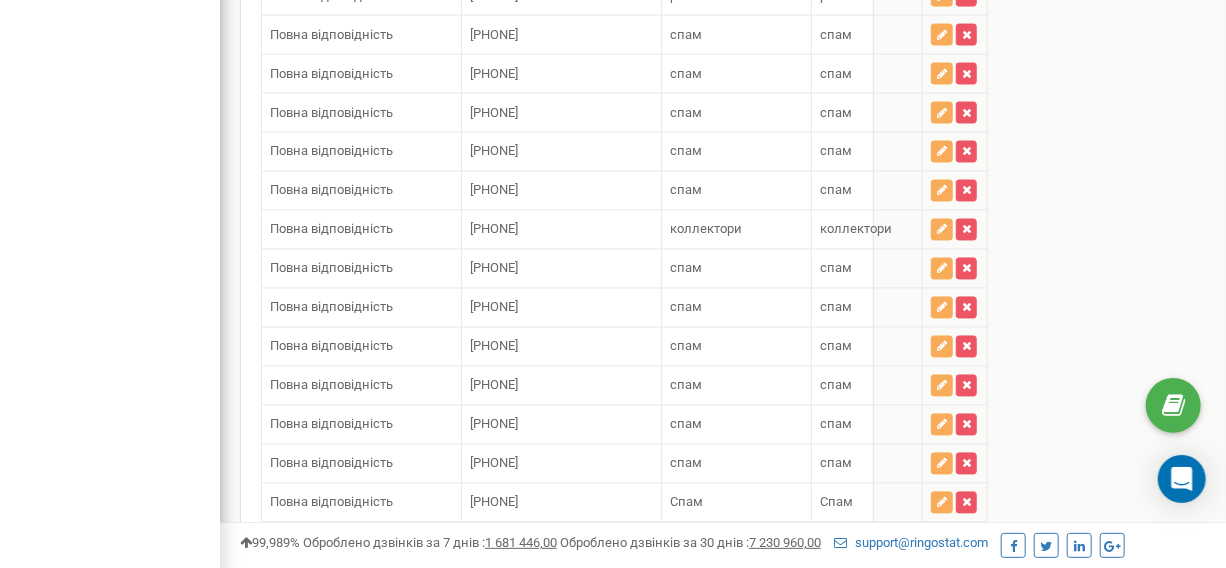 type on "[PHONE]" 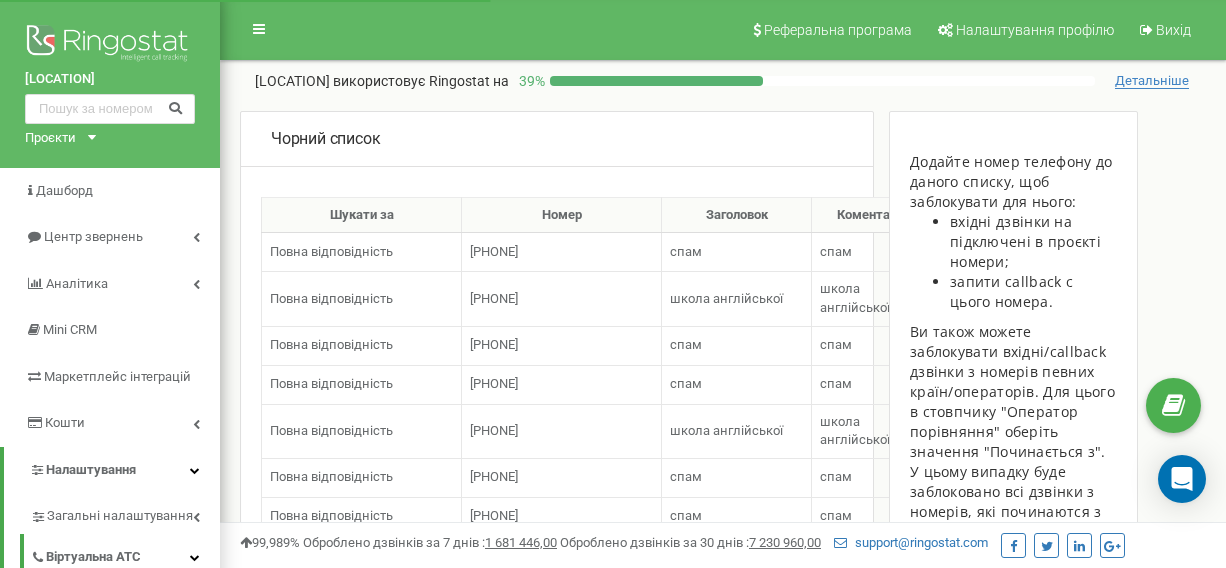 scroll, scrollTop: 0, scrollLeft: 0, axis: both 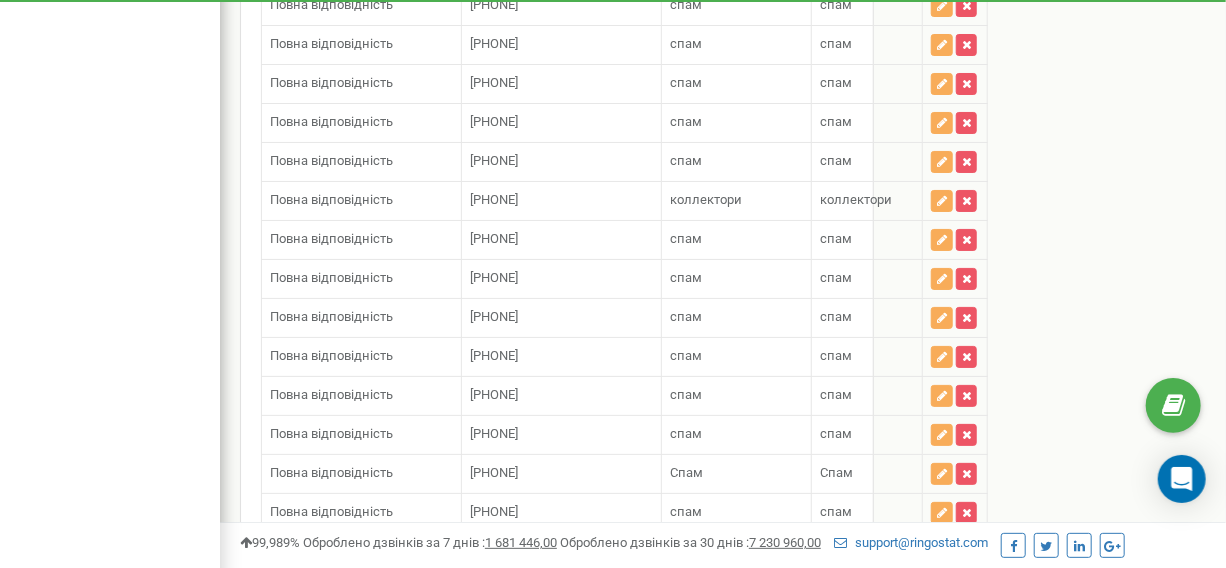 click on "Додати номер" at bounding box center (328, 570) 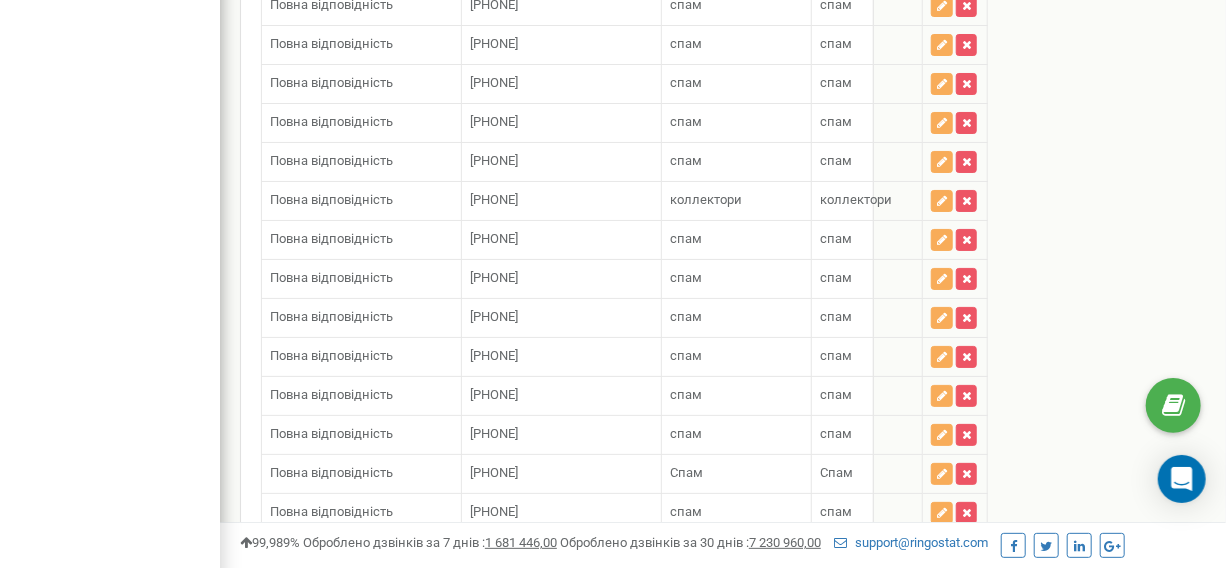 click at bounding box center [561, 558] 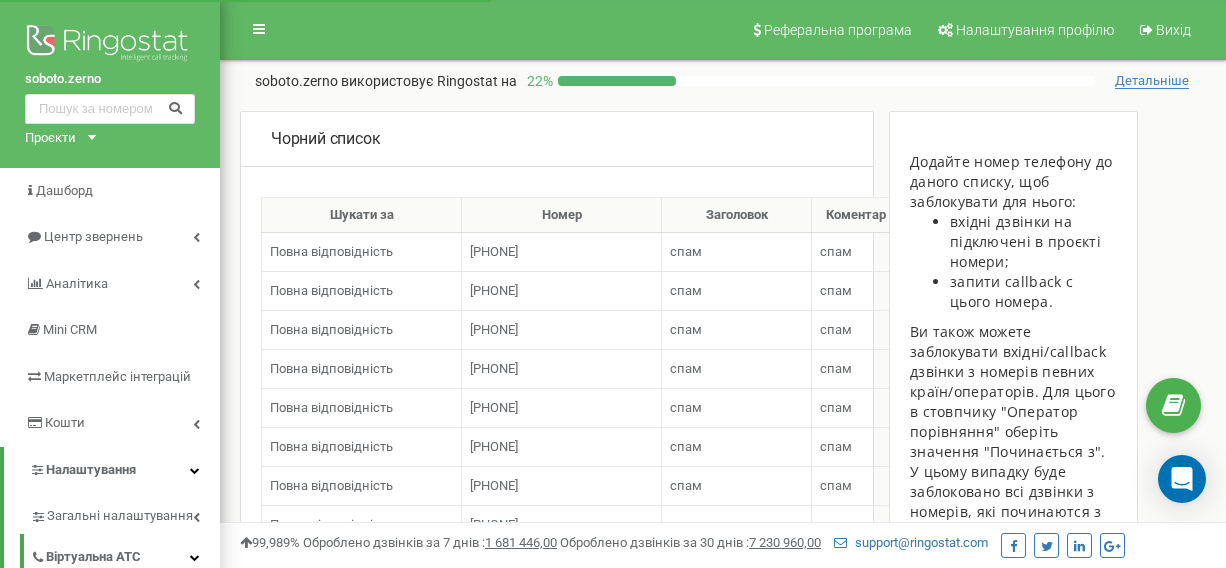 scroll, scrollTop: 0, scrollLeft: 0, axis: both 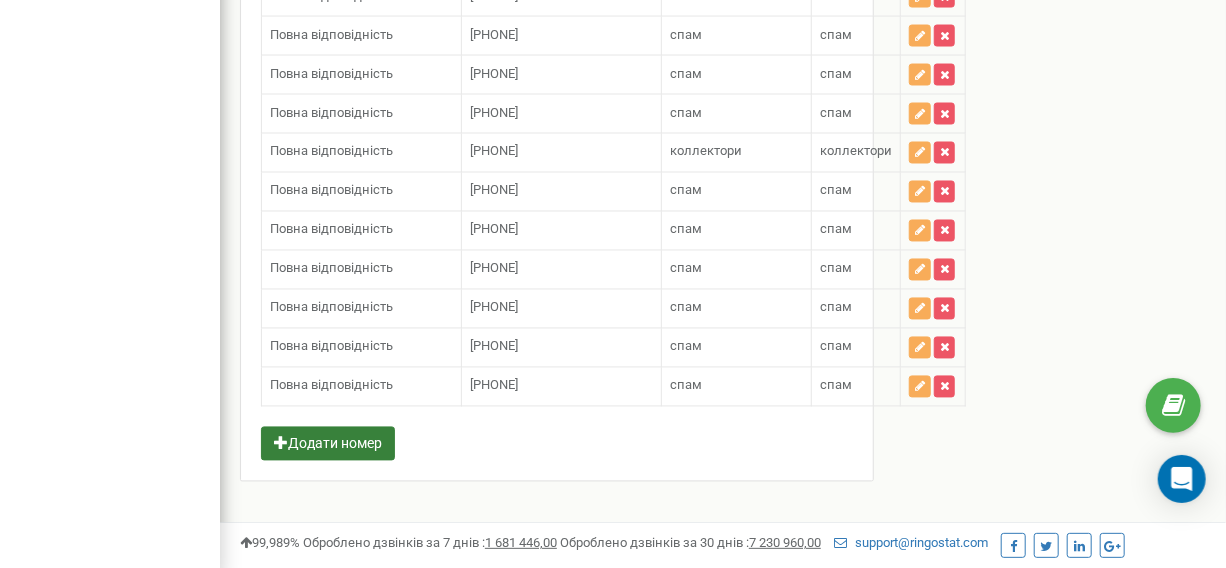 click on "Додати номер" at bounding box center [328, 444] 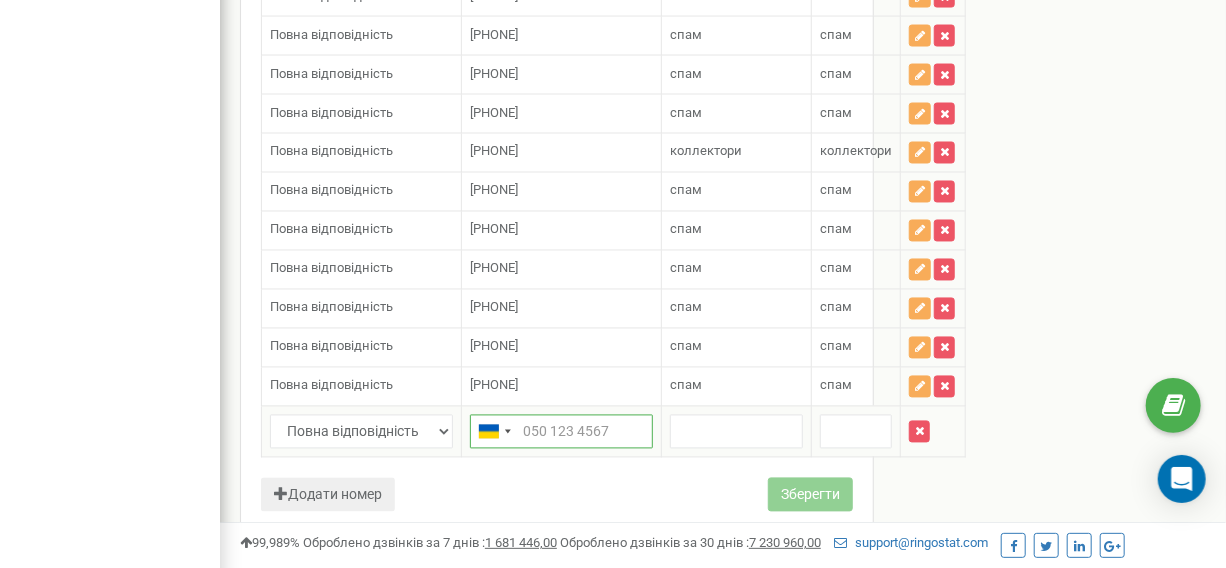 click at bounding box center [561, 432] 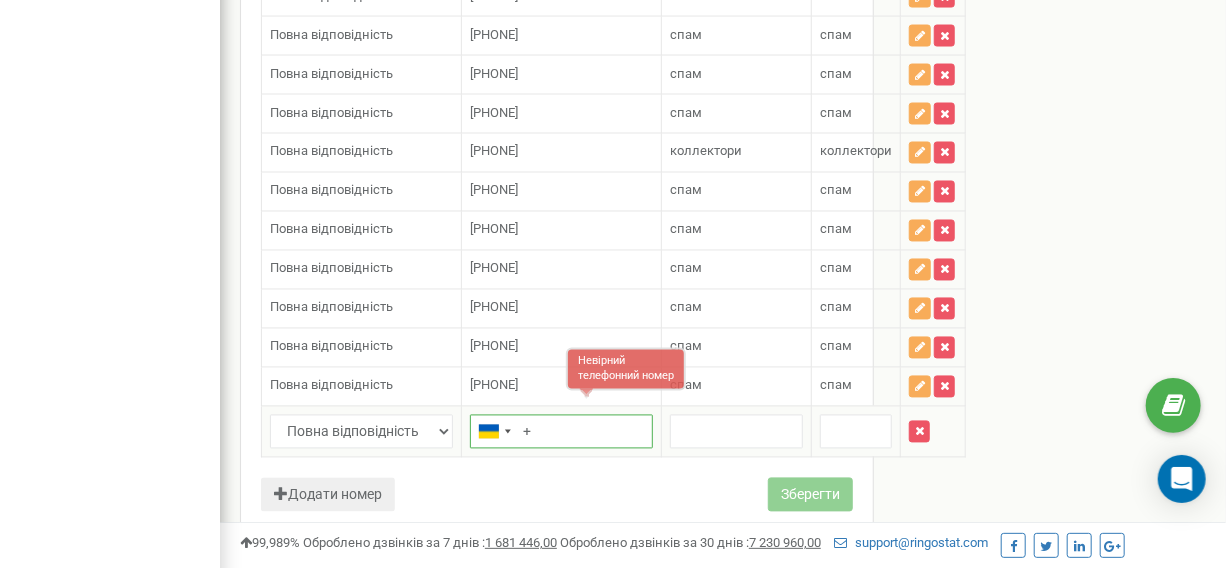 paste on "[PHONE]" 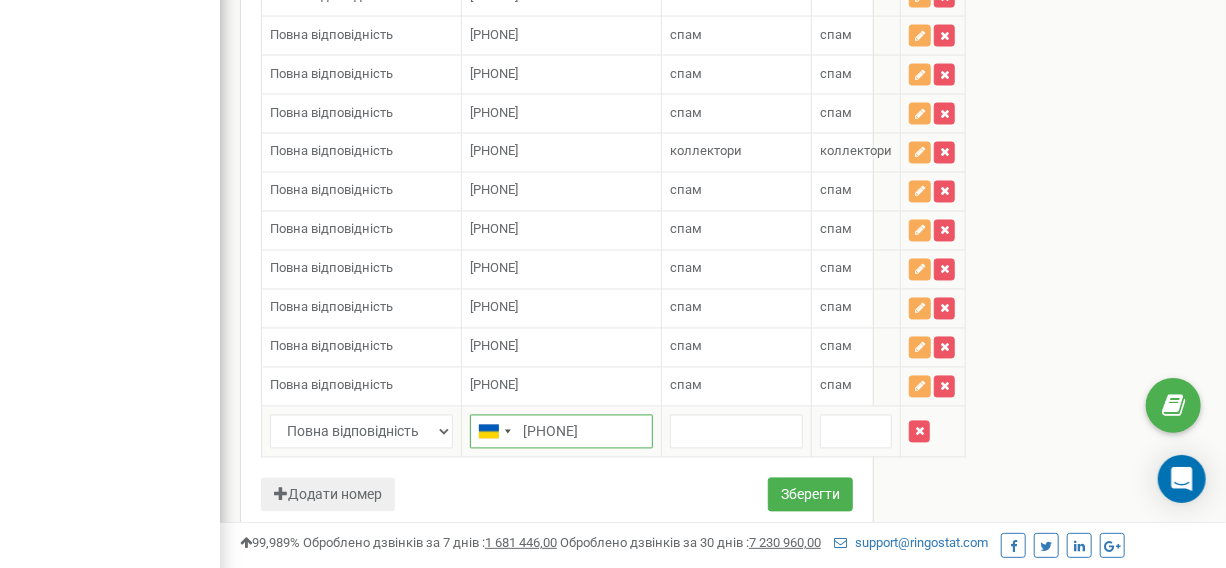 type on "[PHONE]" 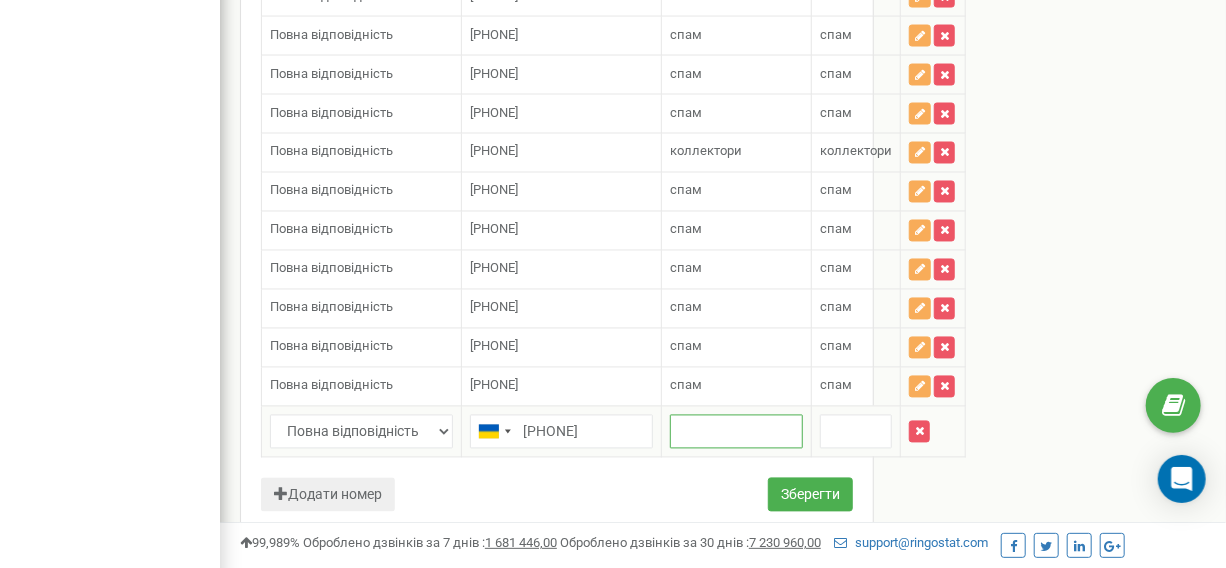 click at bounding box center (736, 432) 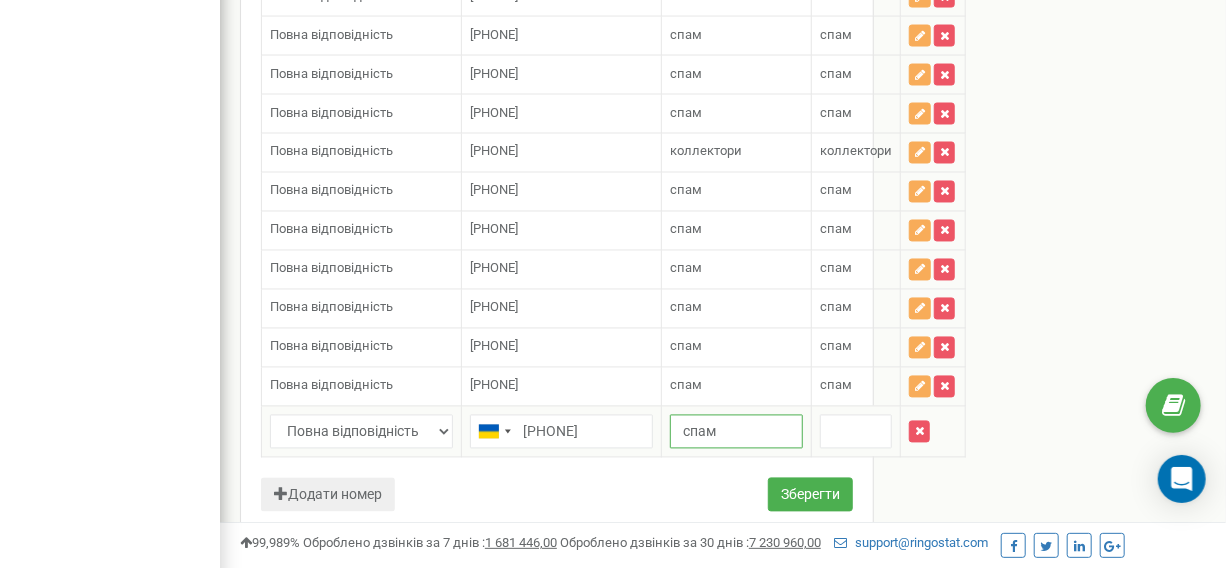 type on "спам" 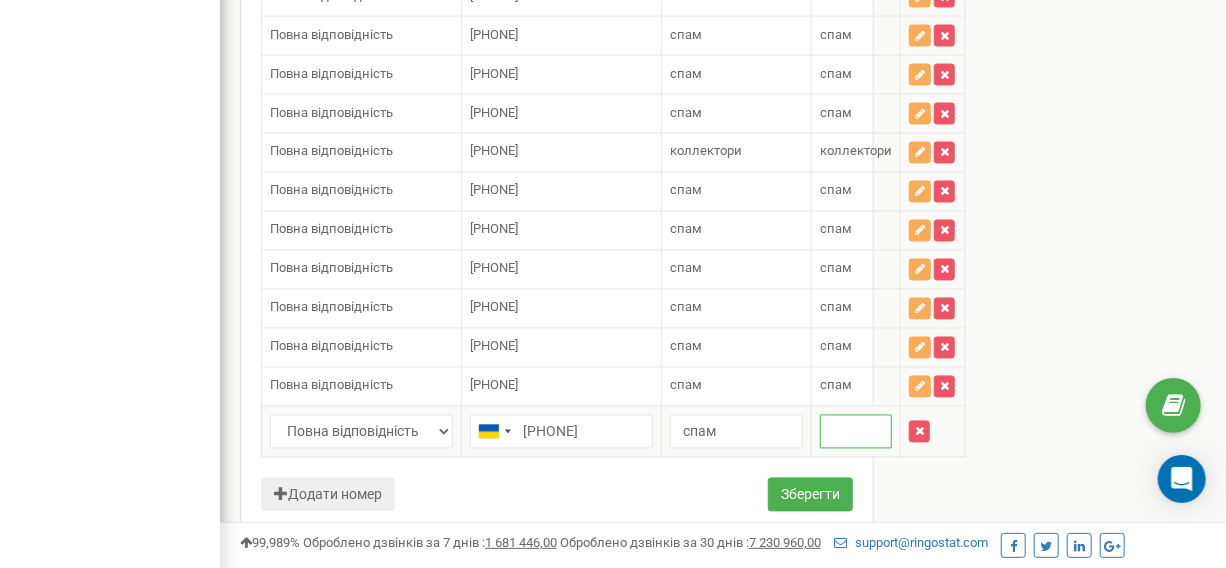 click at bounding box center (856, 432) 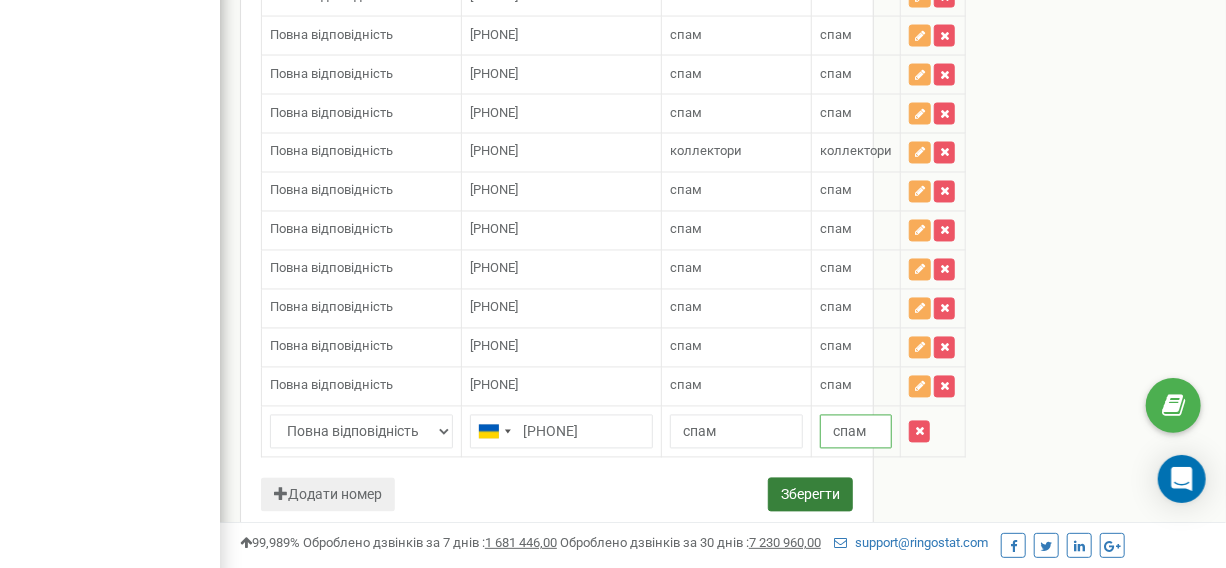 type on "спам" 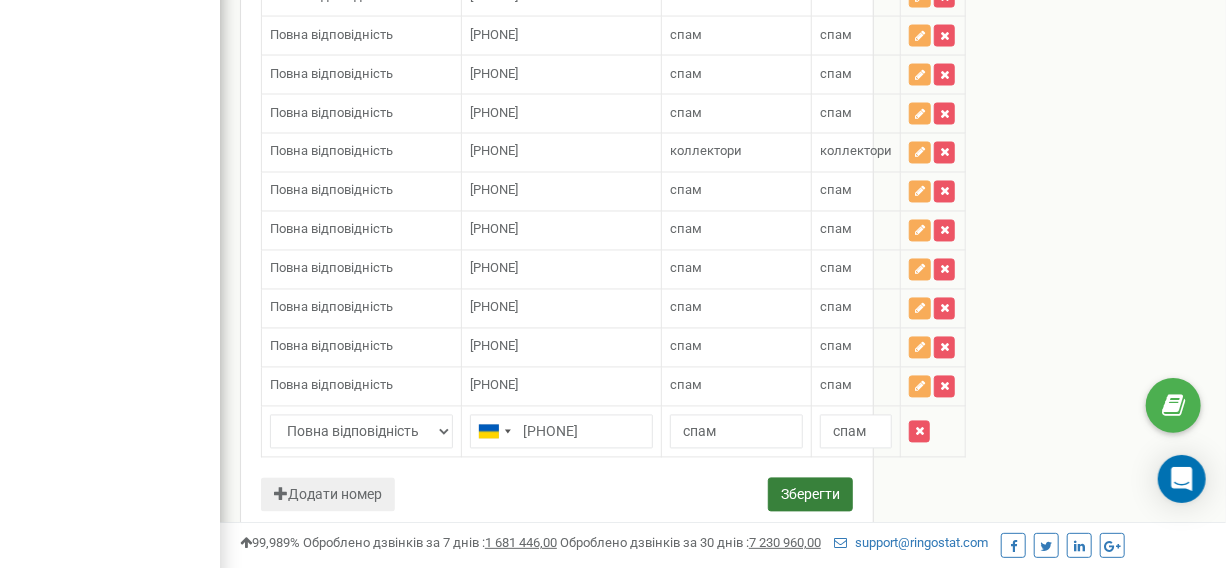 click on "Зберегти" at bounding box center [810, 495] 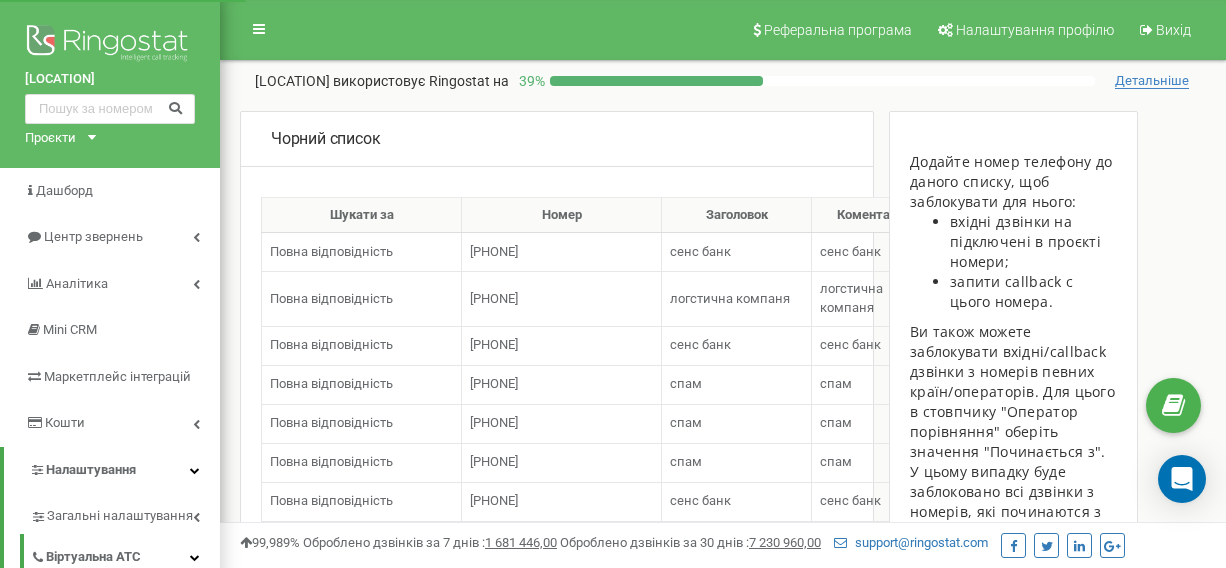 scroll, scrollTop: 0, scrollLeft: 0, axis: both 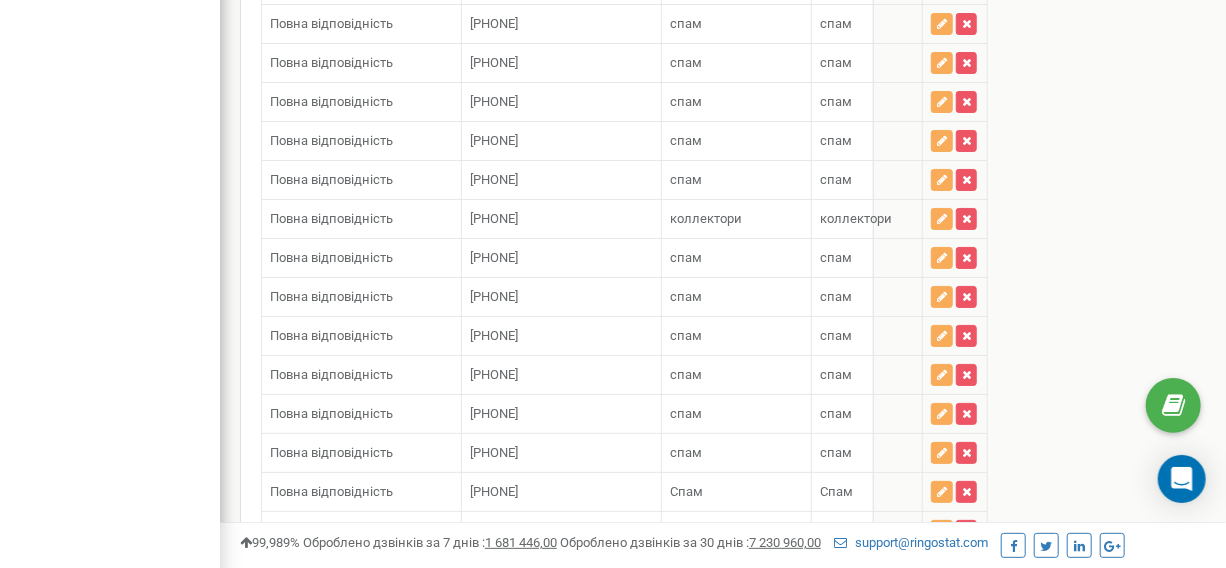 click on "Додати номер" at bounding box center [328, 588] 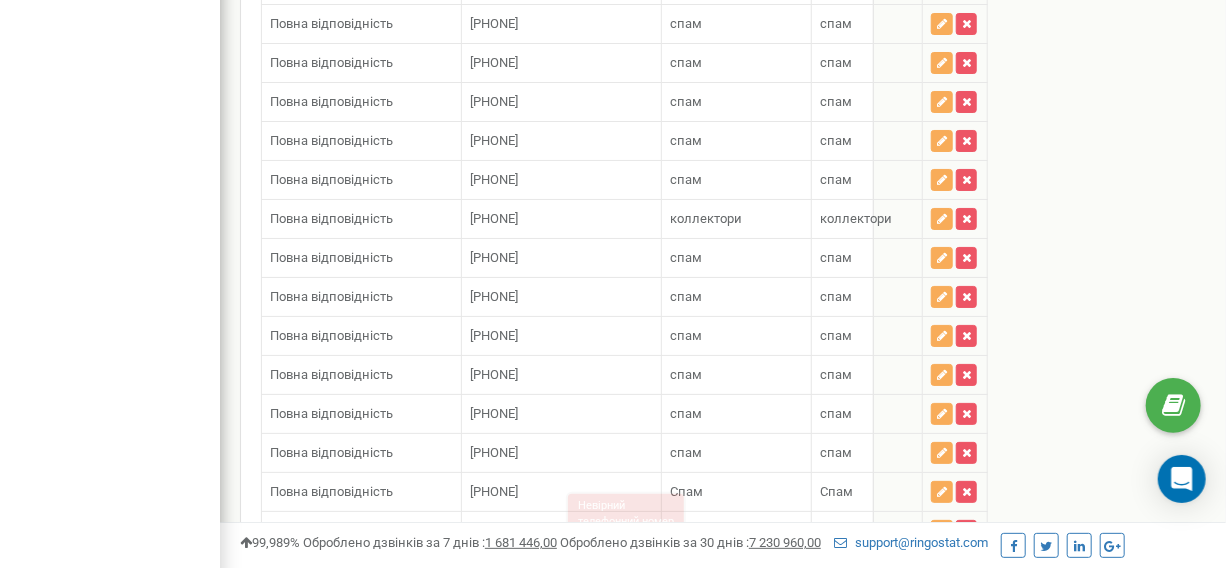 paste on "380443525396" 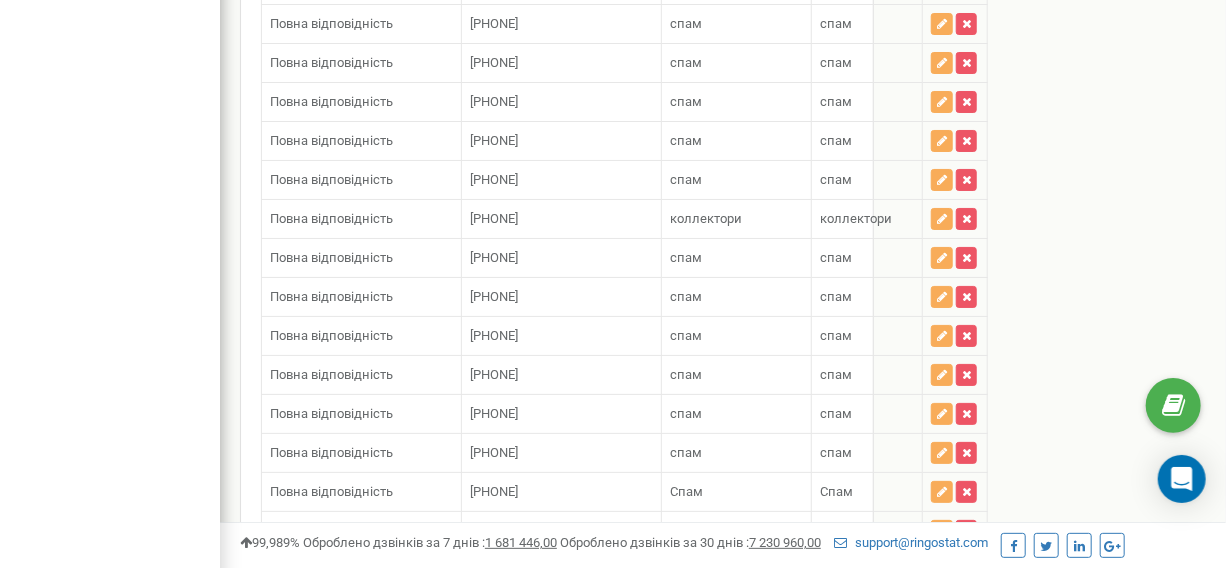 type on "[PHONE]" 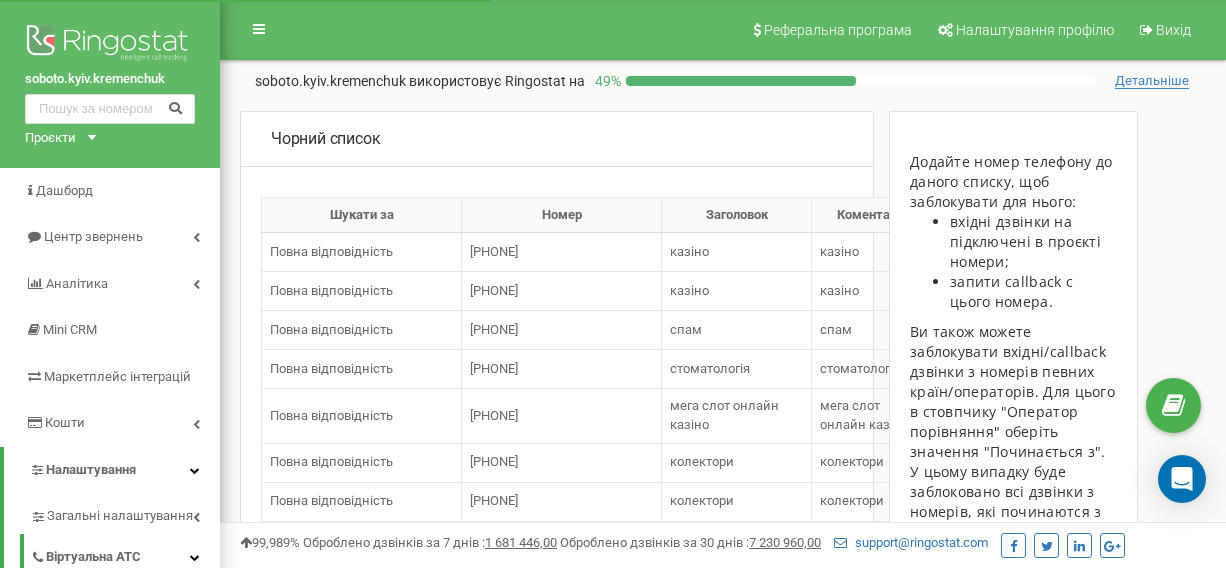 scroll, scrollTop: 0, scrollLeft: 0, axis: both 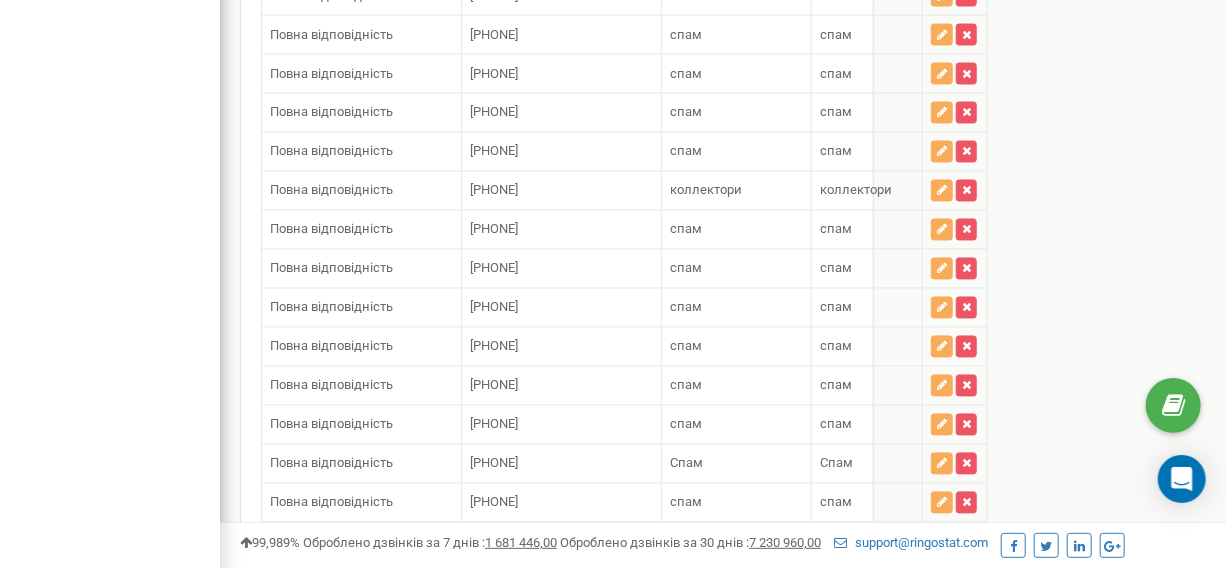 click on "Додати номер" at bounding box center (328, 599) 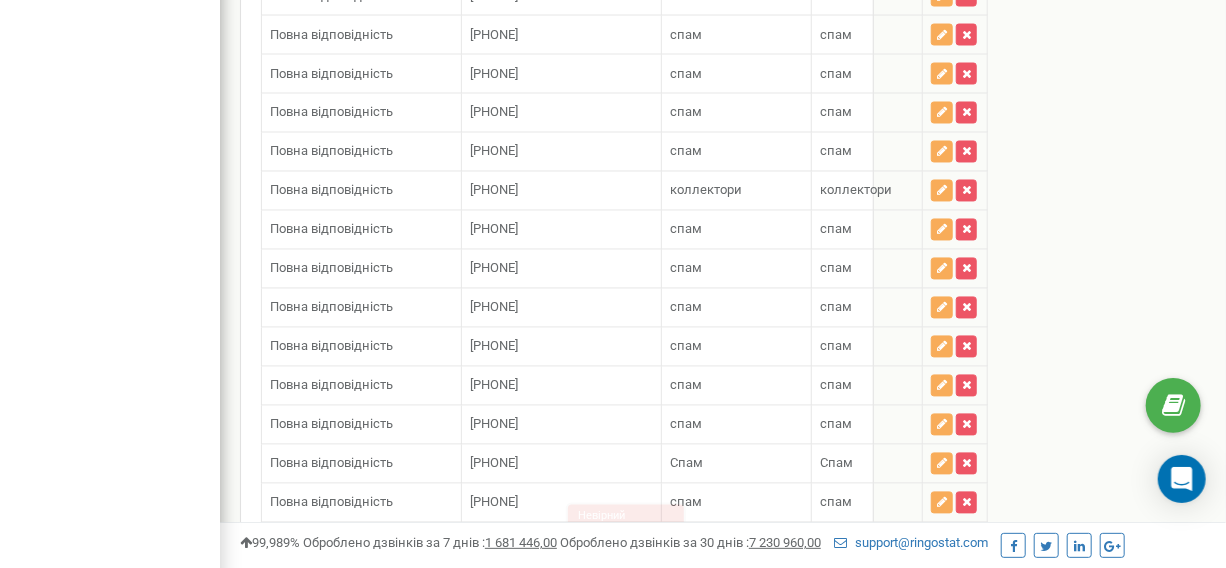 paste on "[PHONE]" 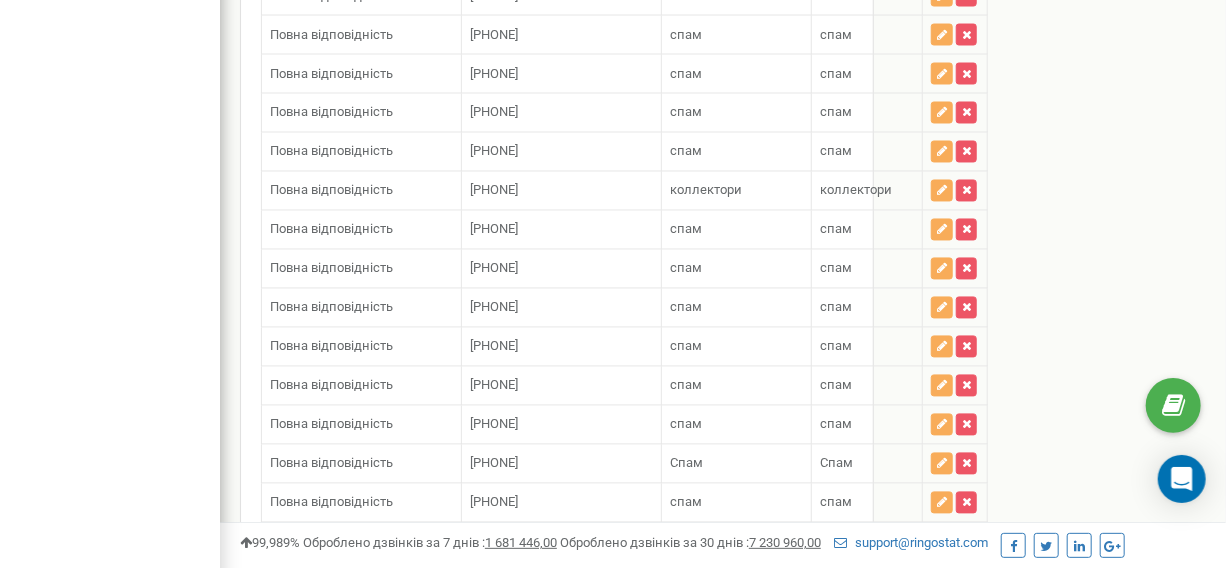 type on "[PHONE]" 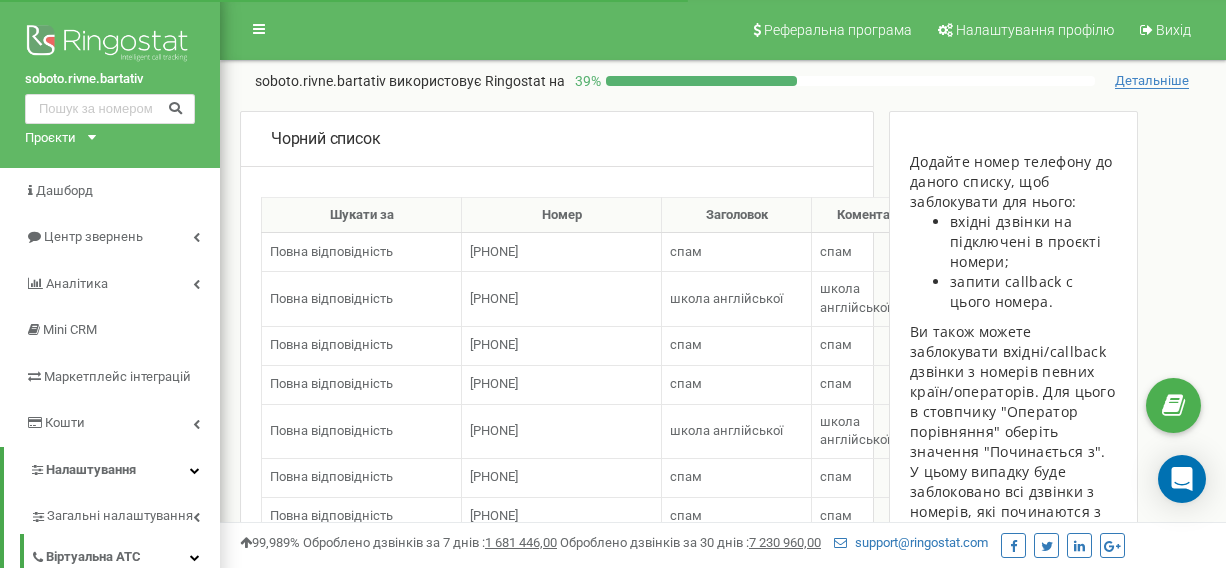 scroll, scrollTop: 0, scrollLeft: 0, axis: both 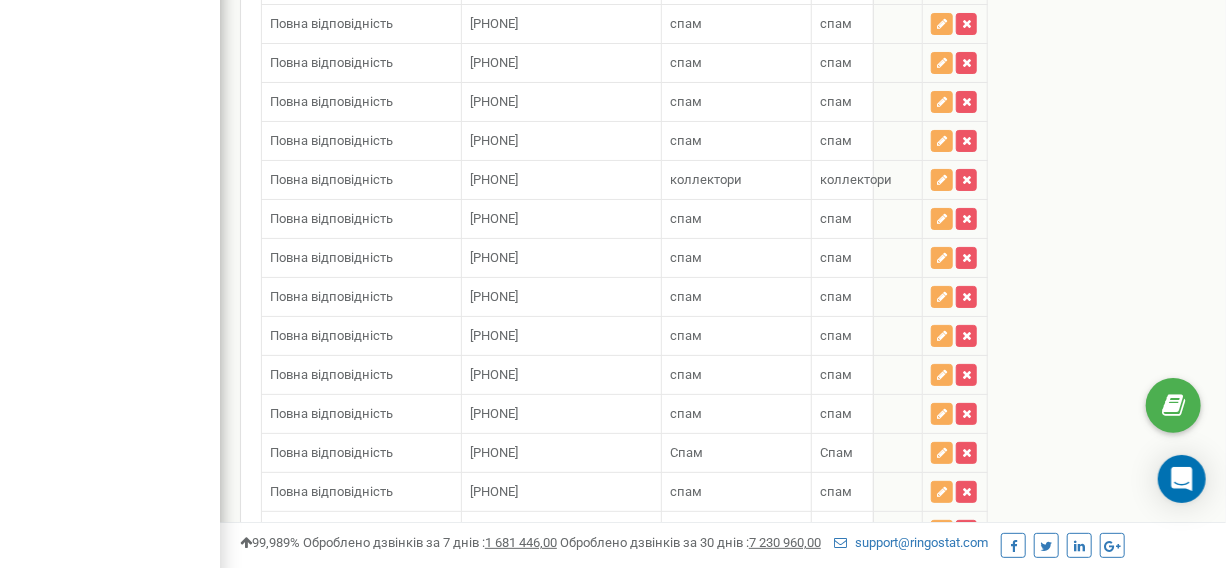 click on "Додати номер" at bounding box center (328, 588) 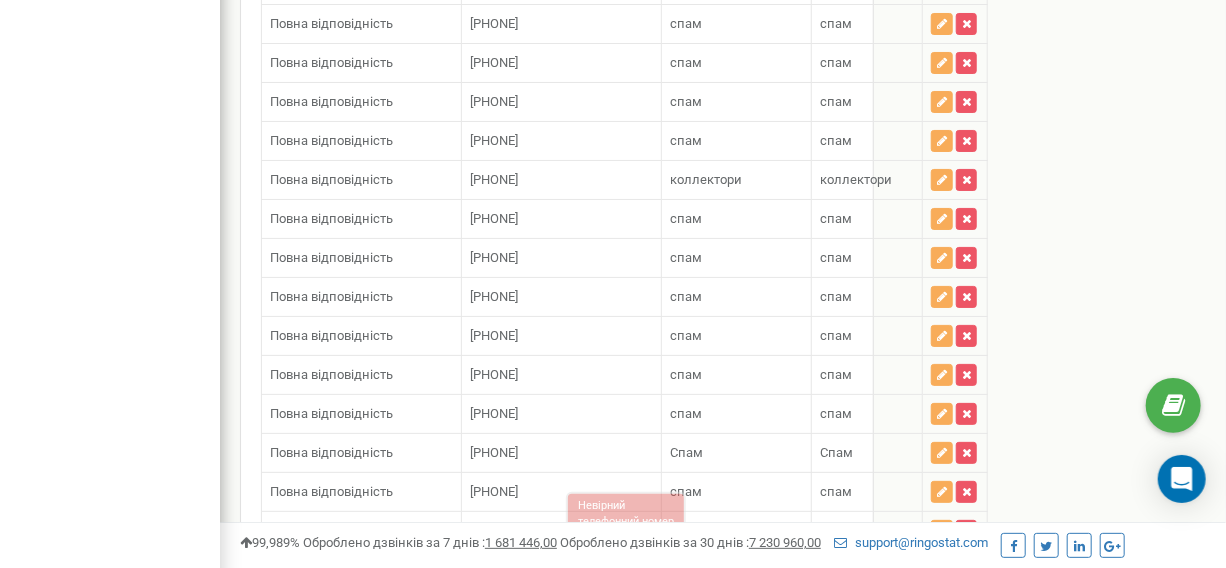 paste on "380443524434" 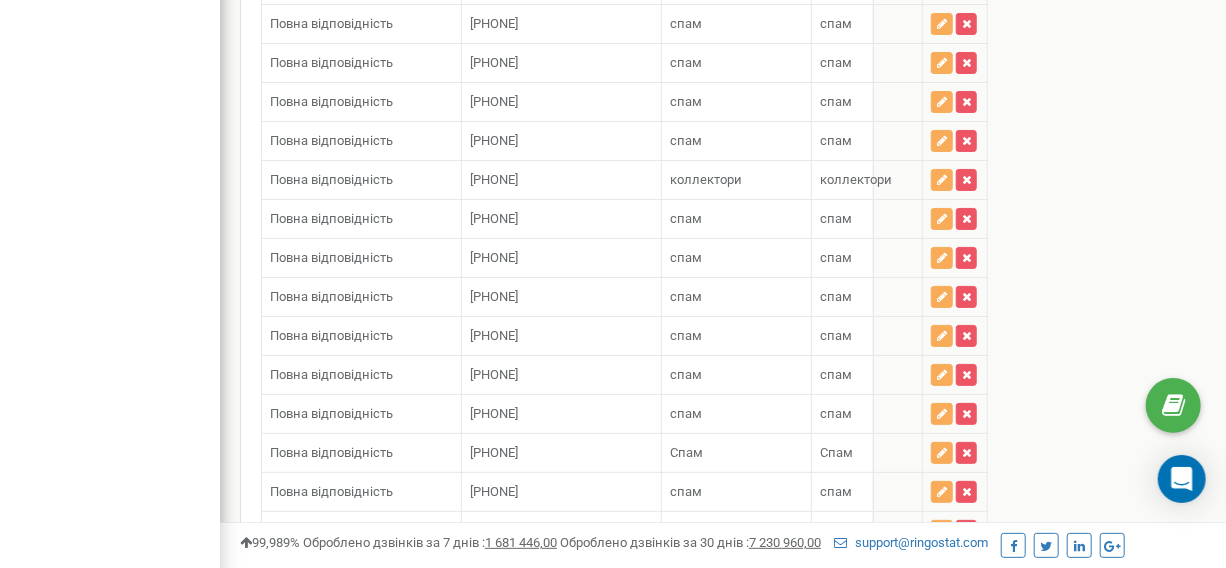 type on "[PHONE]" 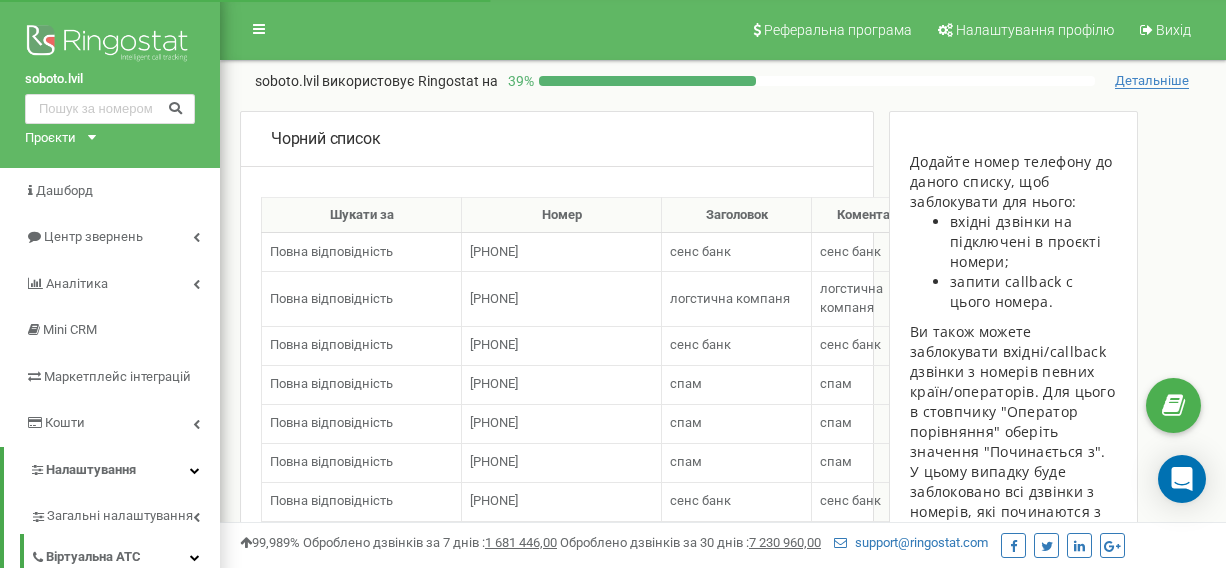 scroll, scrollTop: 0, scrollLeft: 0, axis: both 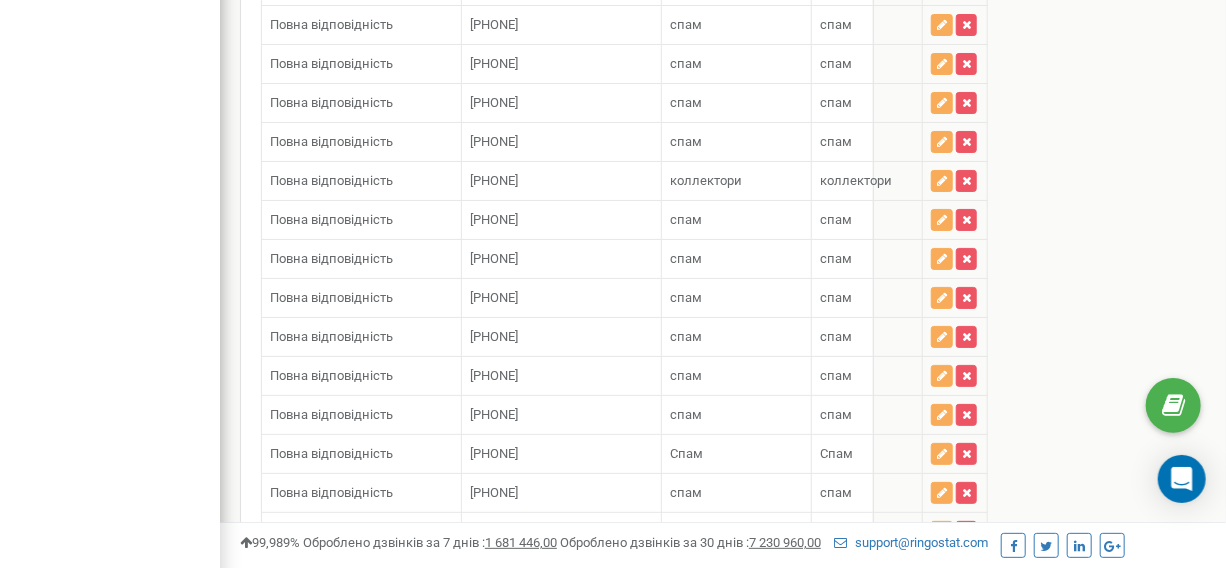click on "Додати номер" at bounding box center (328, 589) 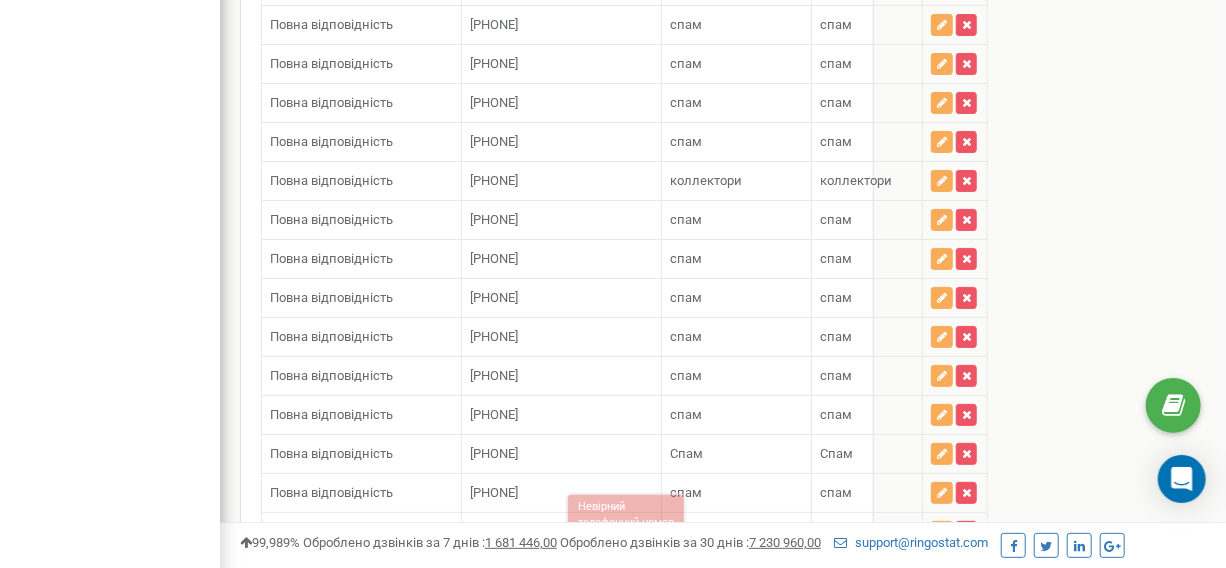 paste on "380443524434" 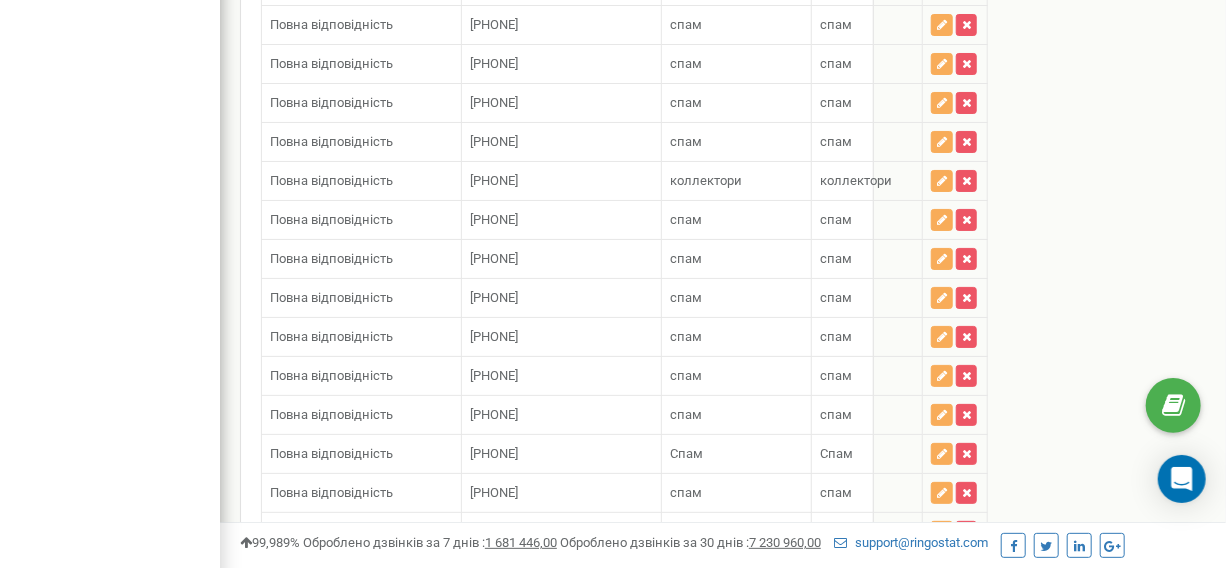 type on "[PHONE]" 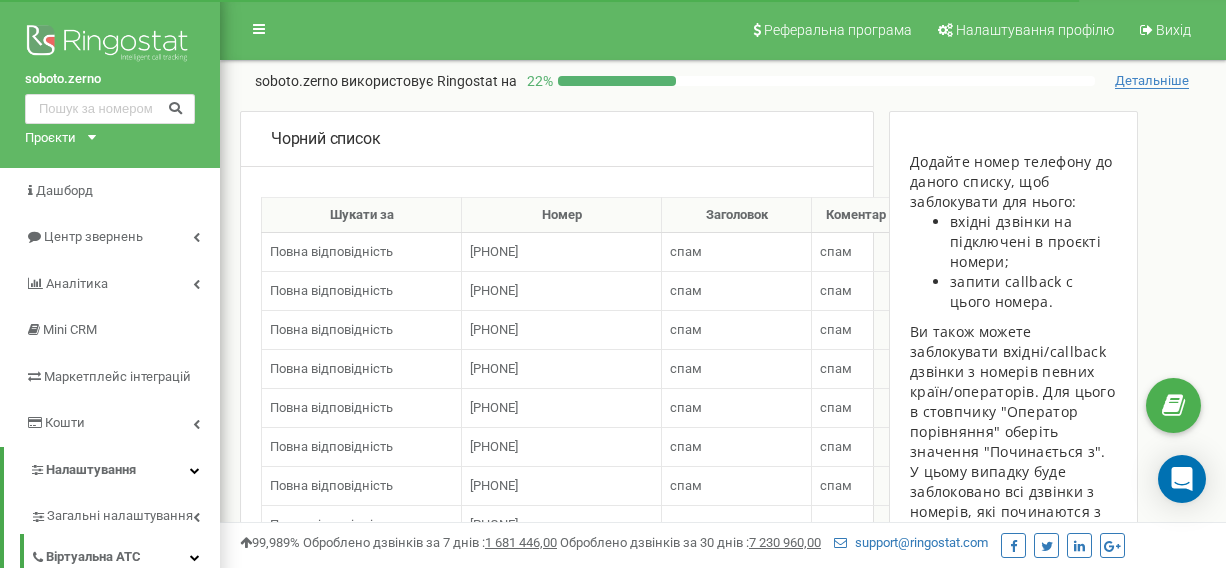 scroll, scrollTop: 0, scrollLeft: 0, axis: both 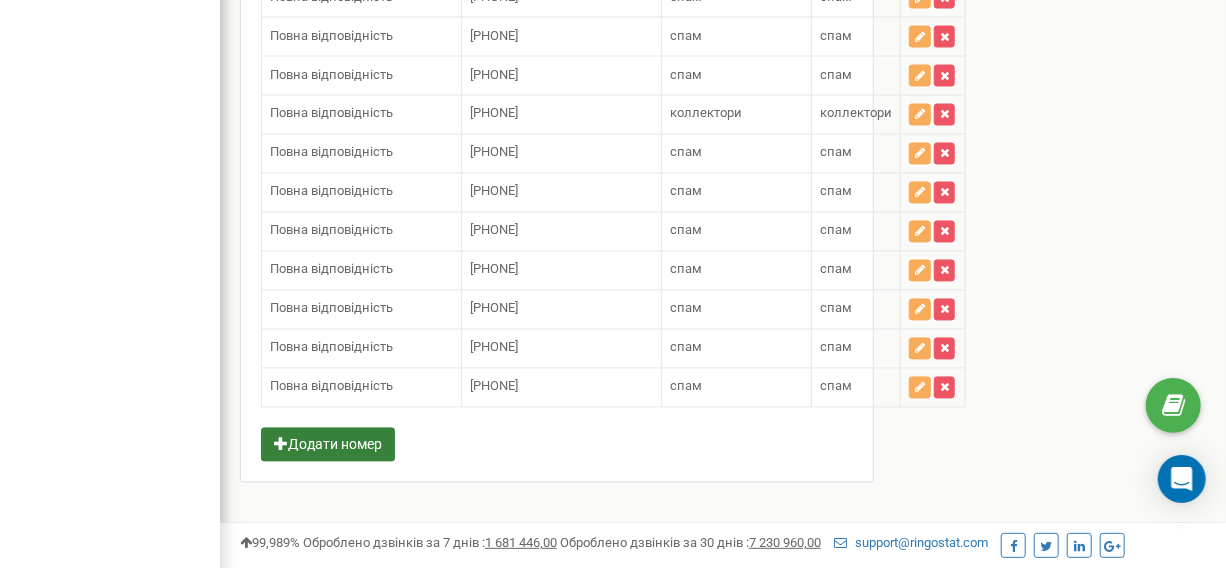 click on "Додати номер" at bounding box center [328, 445] 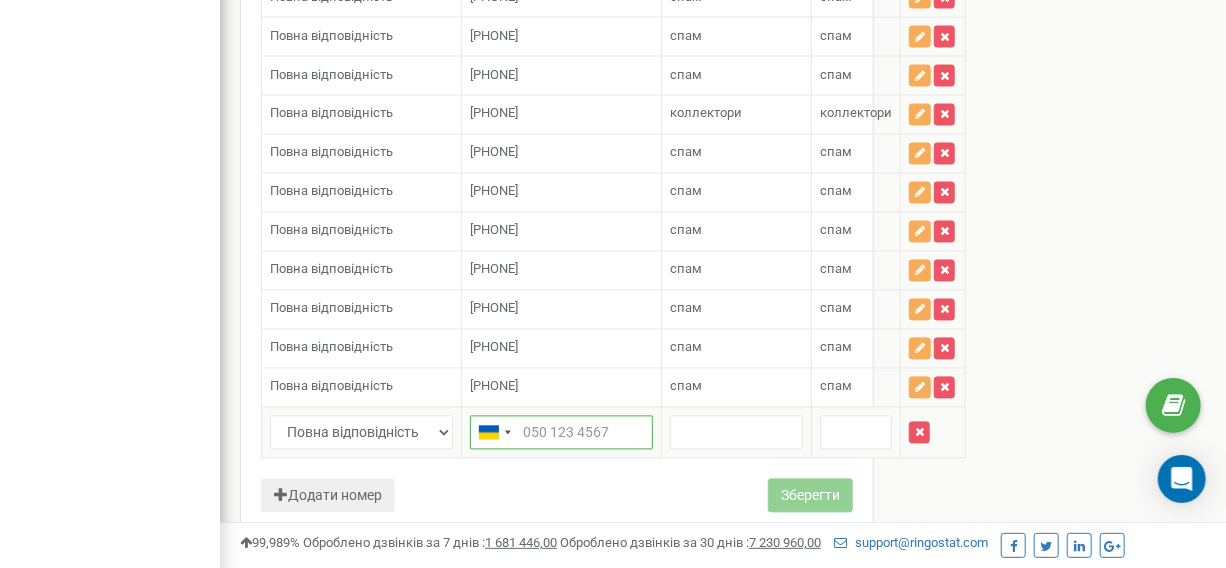 click at bounding box center (561, 433) 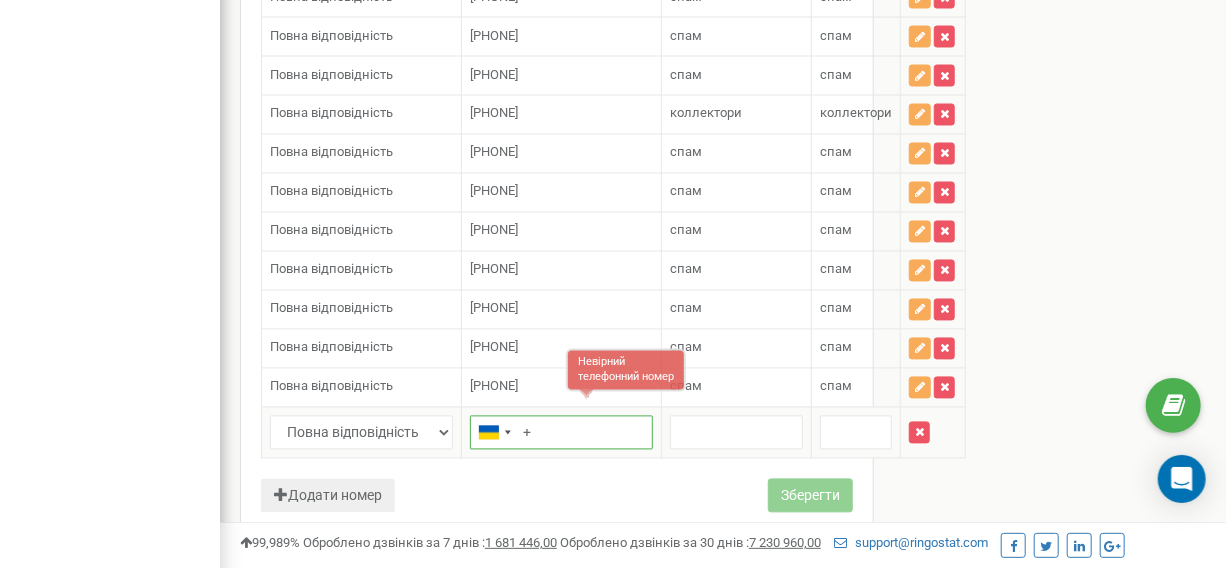 paste on "[PHONE]" 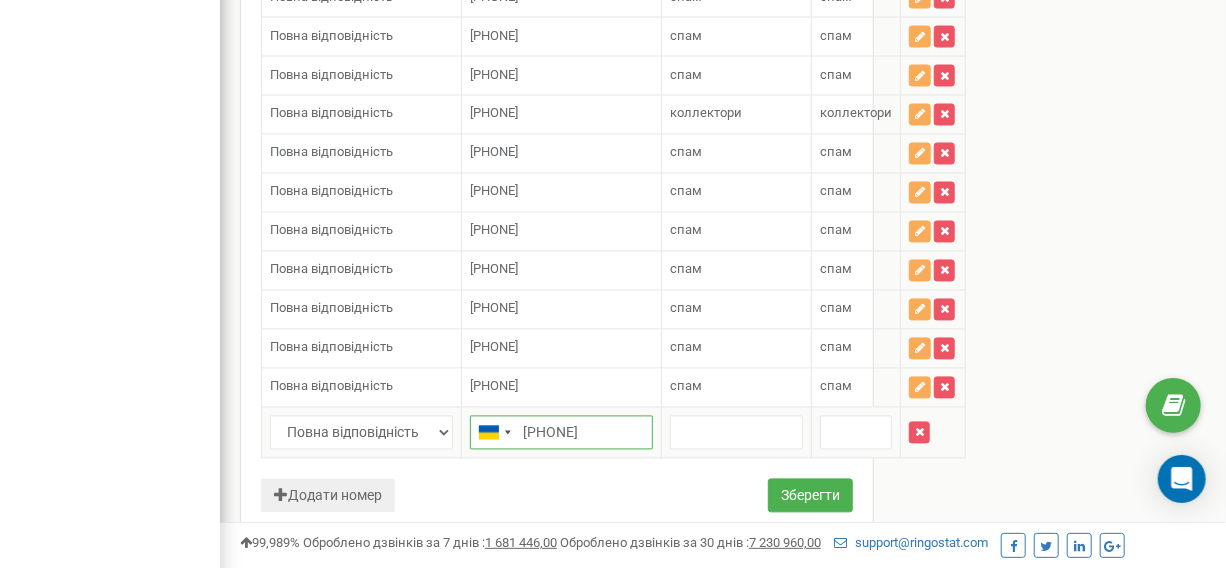 type on "[PHONE]" 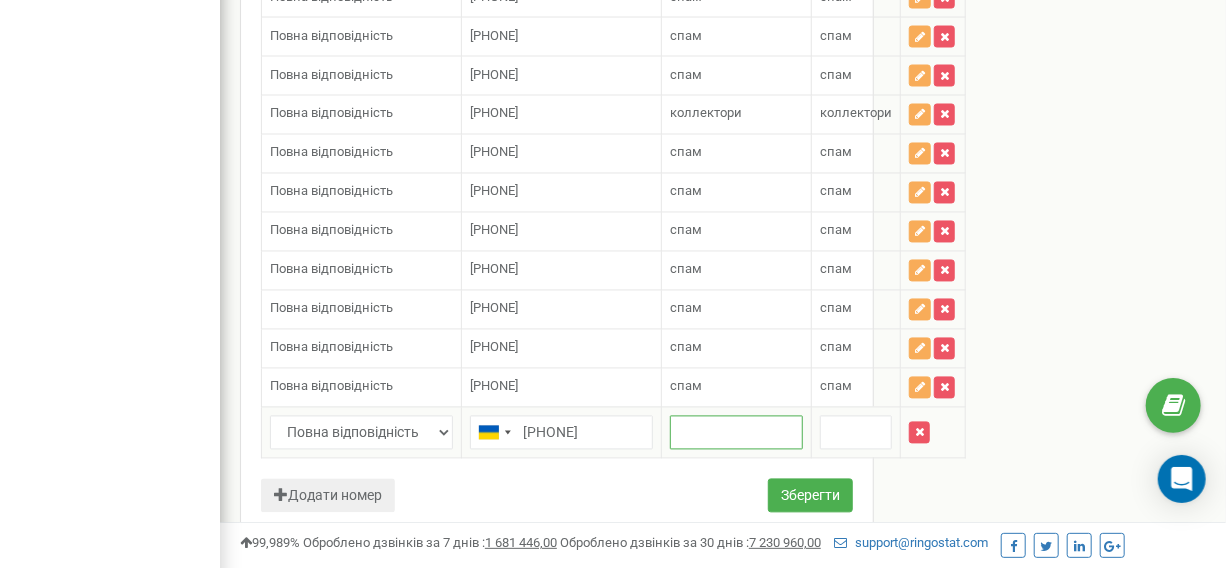 click at bounding box center (736, 433) 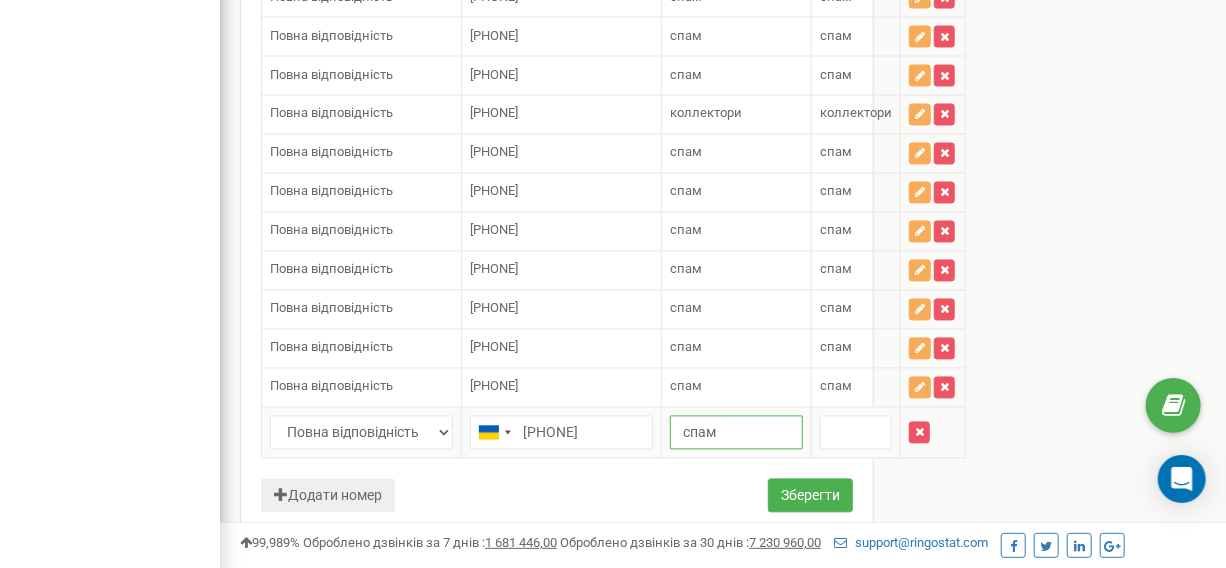 type on "спам" 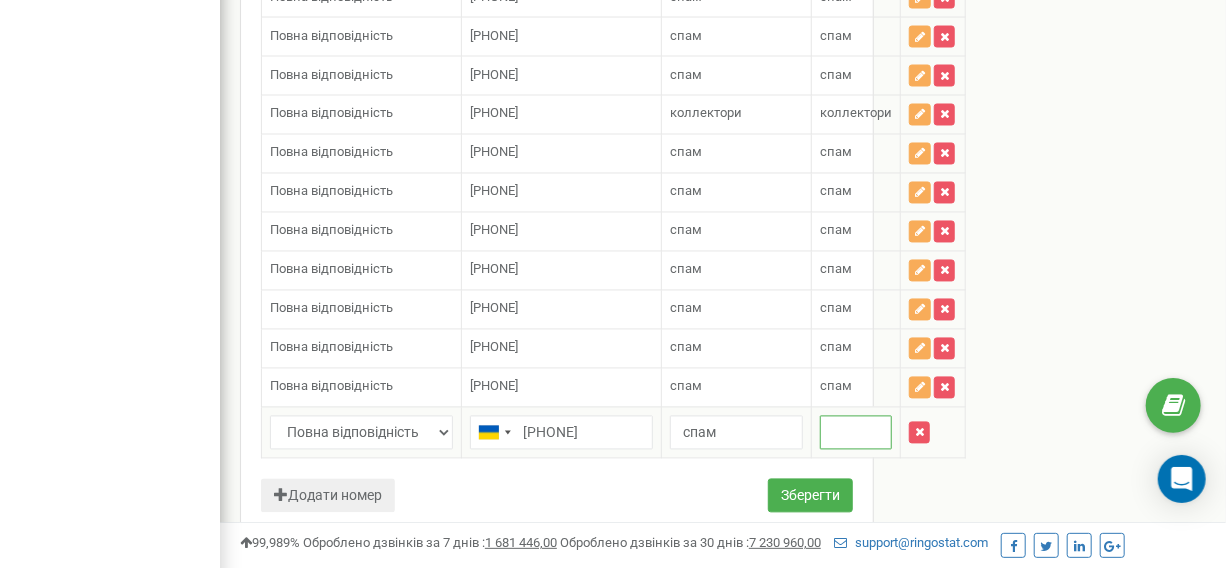 click at bounding box center (856, 433) 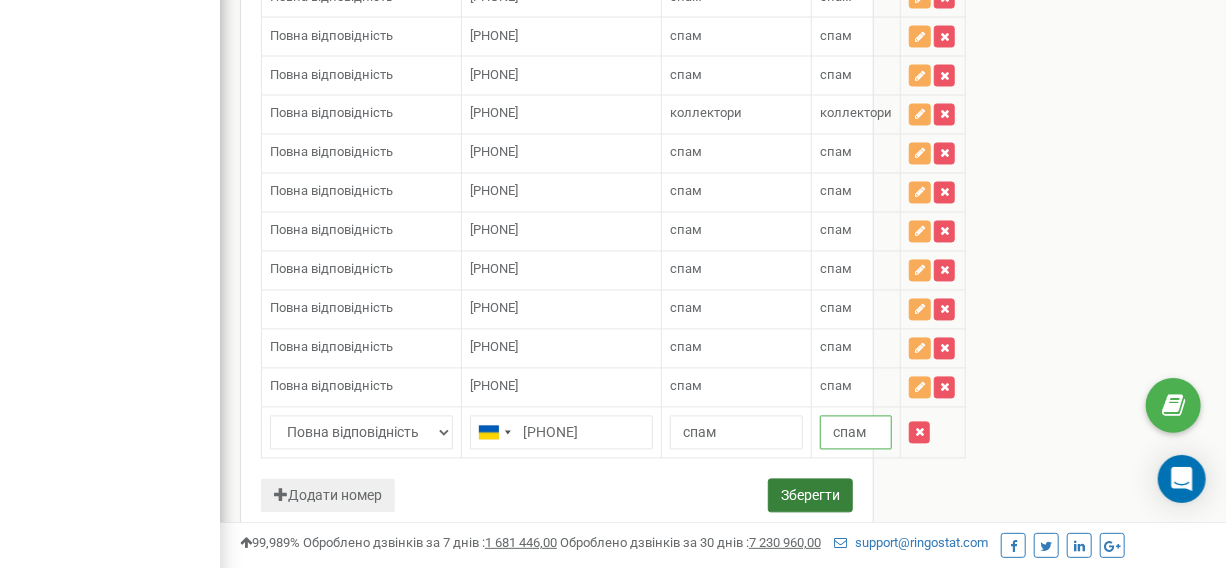 type on "спам" 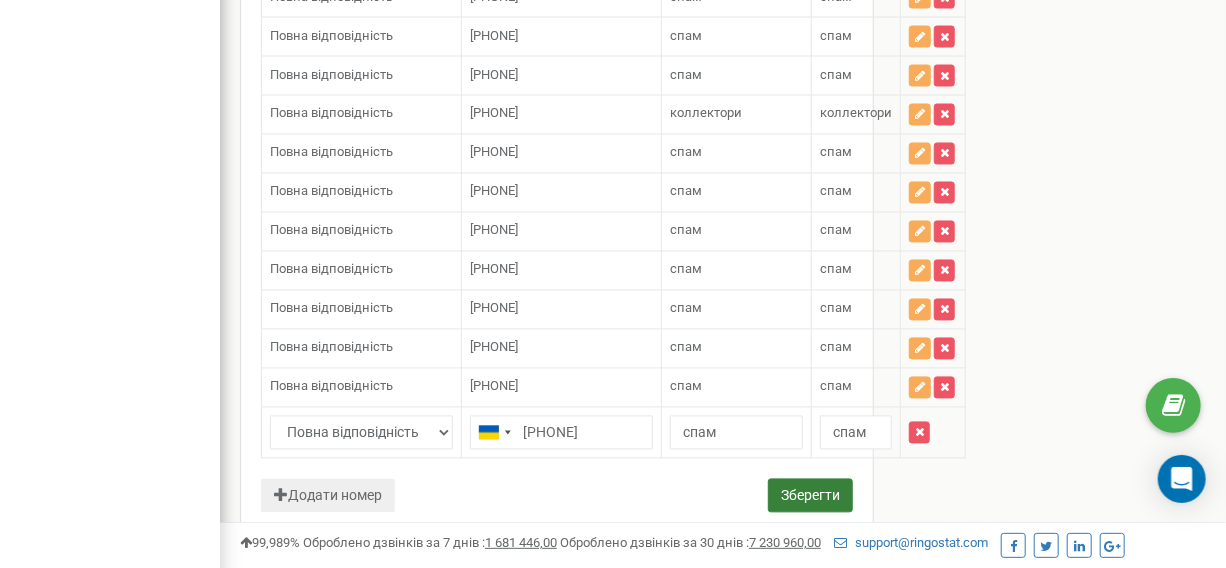 click on "Зберегти" at bounding box center [810, 496] 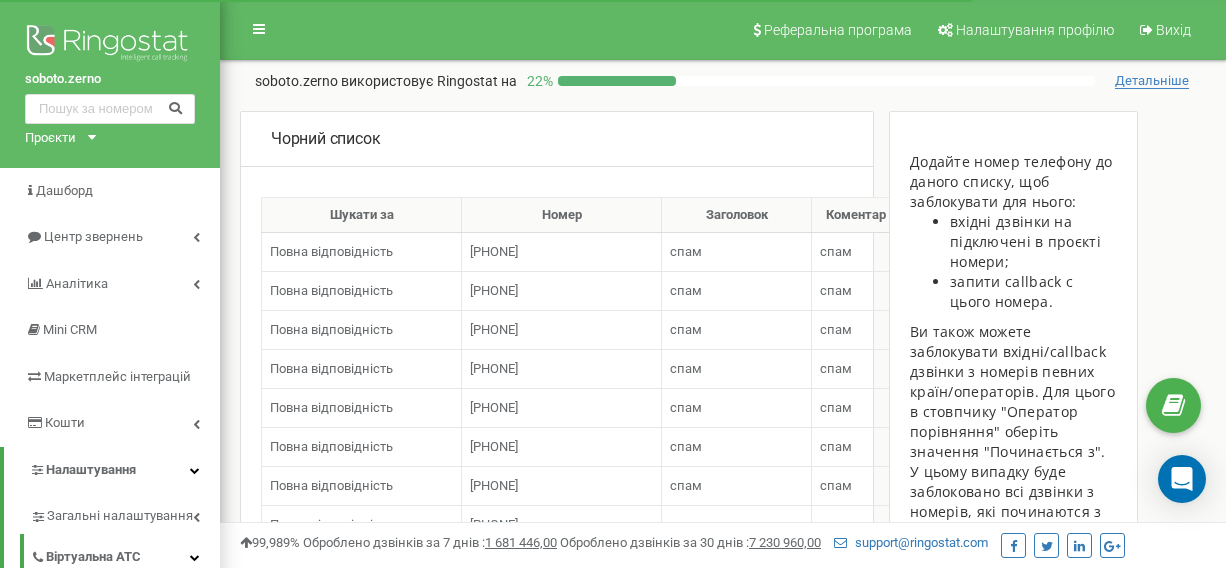 scroll, scrollTop: 0, scrollLeft: 0, axis: both 